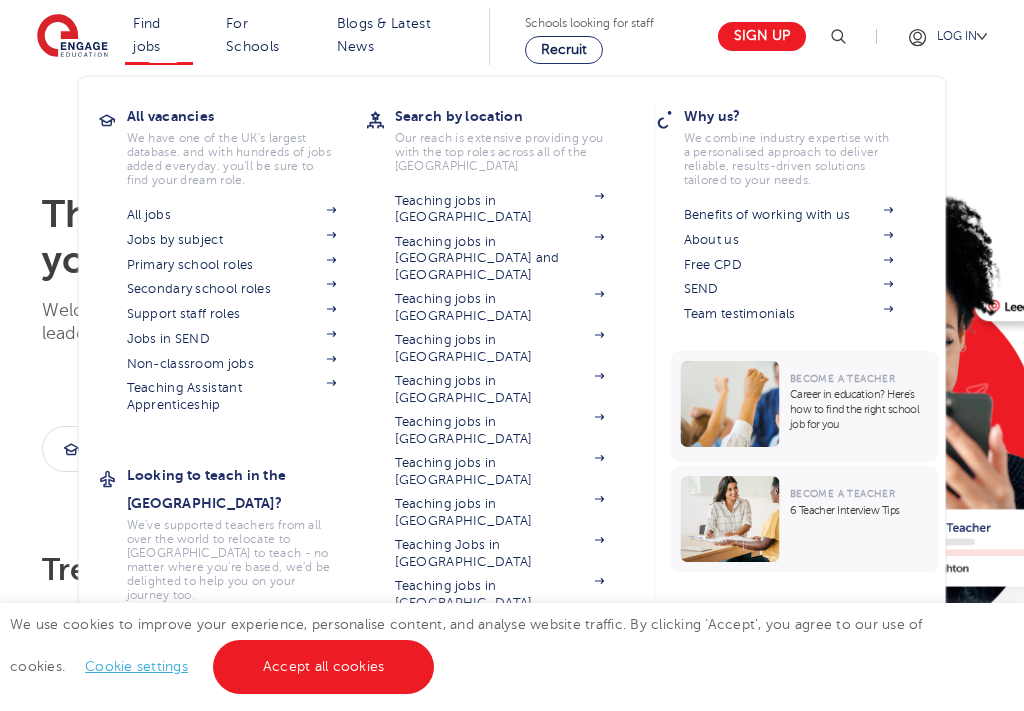 scroll, scrollTop: 0, scrollLeft: 0, axis: both 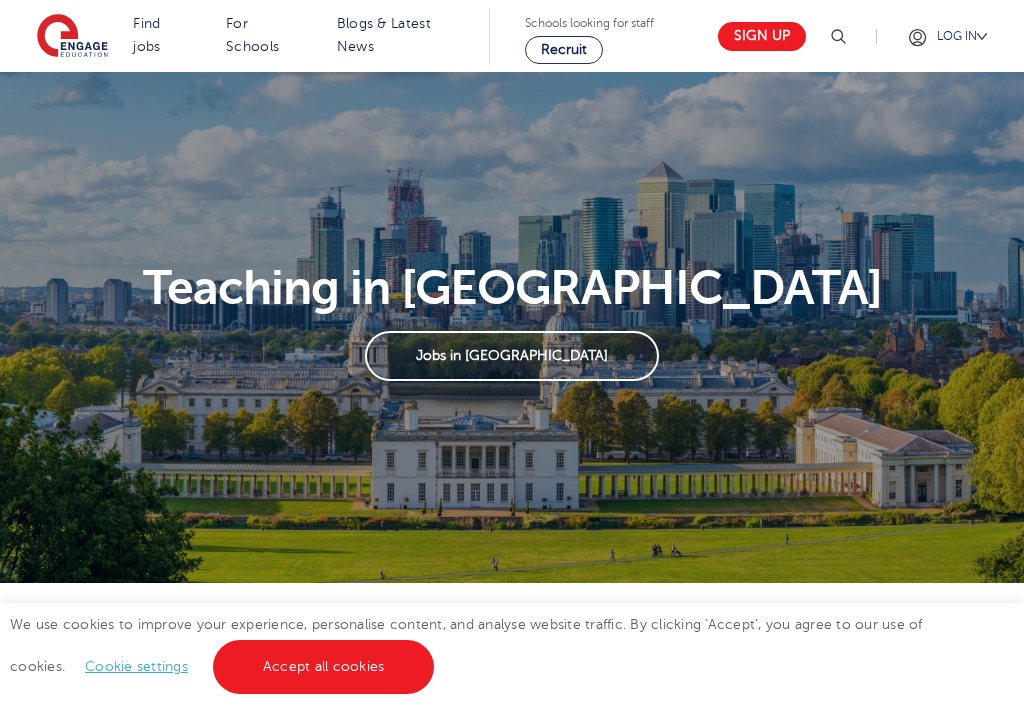 click on "Jobs in London" at bounding box center (511, 356) 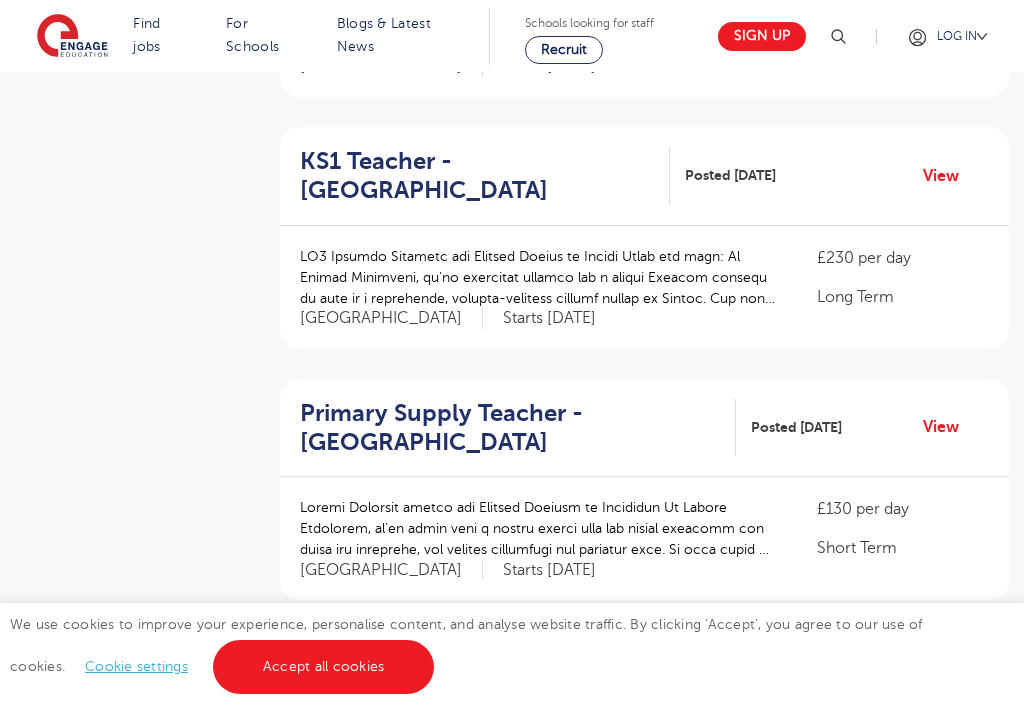 scroll, scrollTop: 641, scrollLeft: 0, axis: vertical 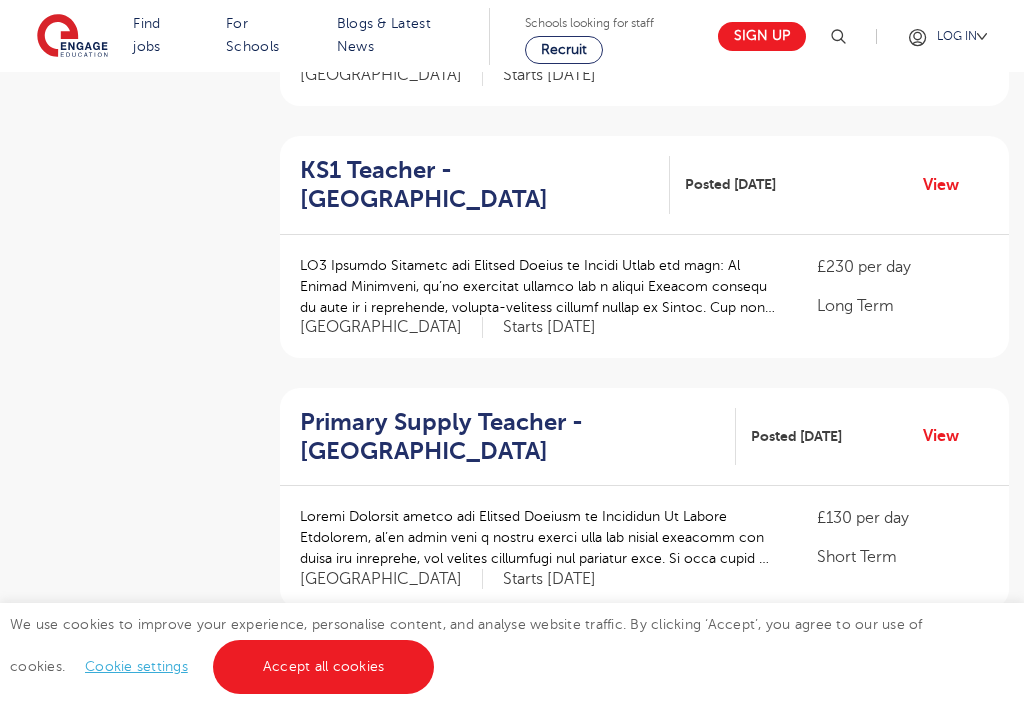 click at bounding box center [538, 286] 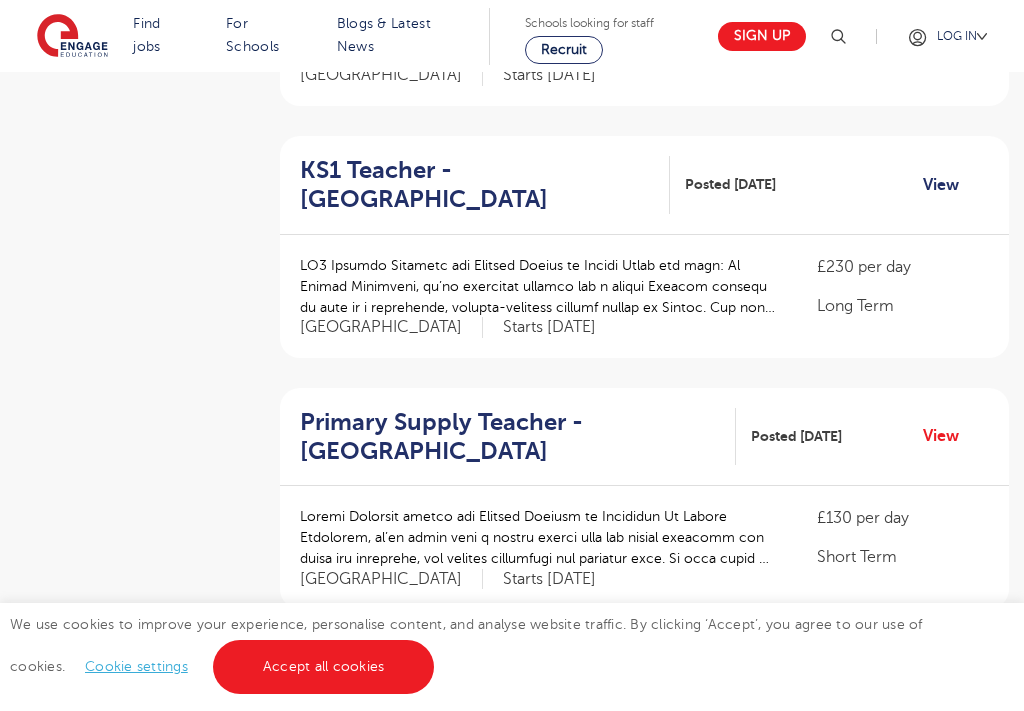 click on "View" at bounding box center [948, 185] 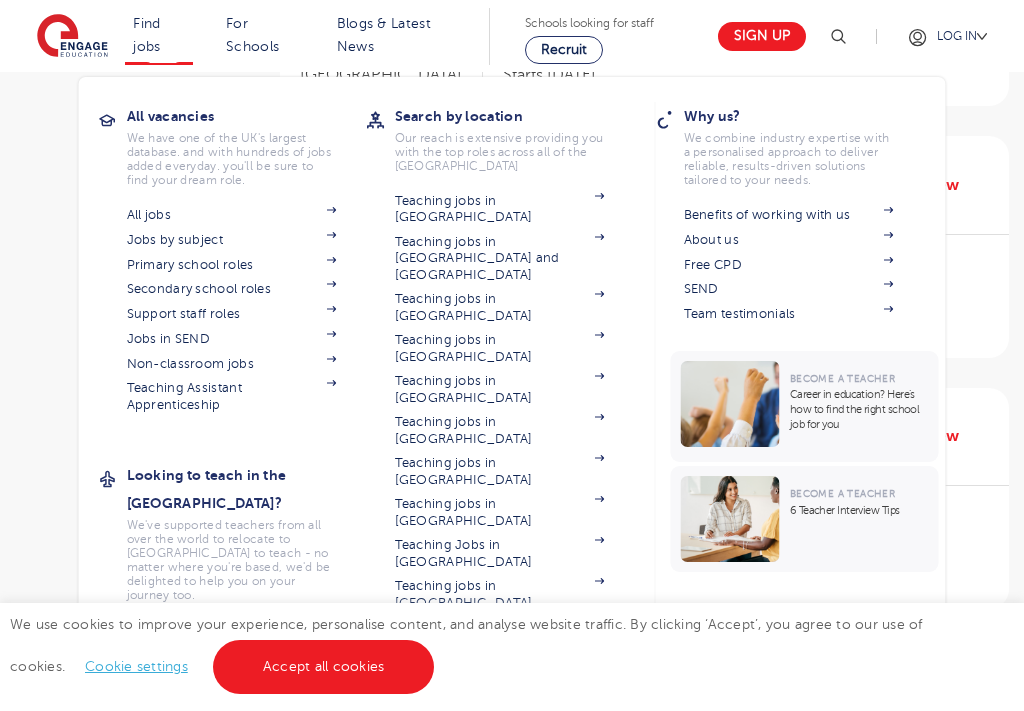 scroll, scrollTop: 733, scrollLeft: 0, axis: vertical 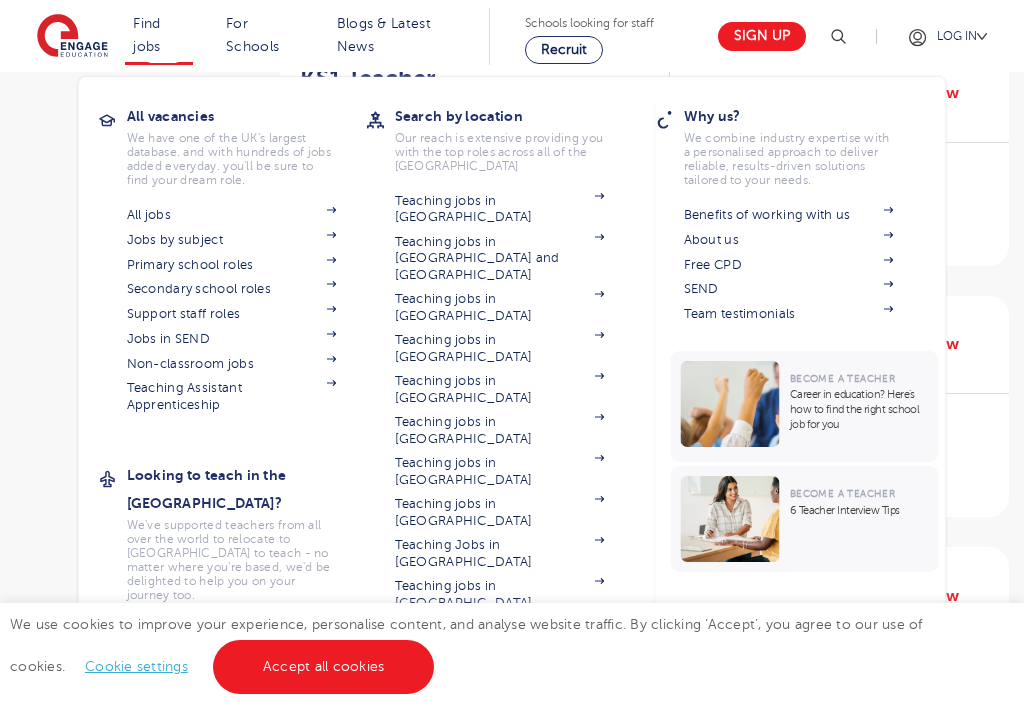 click on "Teaching jobs in [GEOGRAPHIC_DATA]" at bounding box center [500, 635] 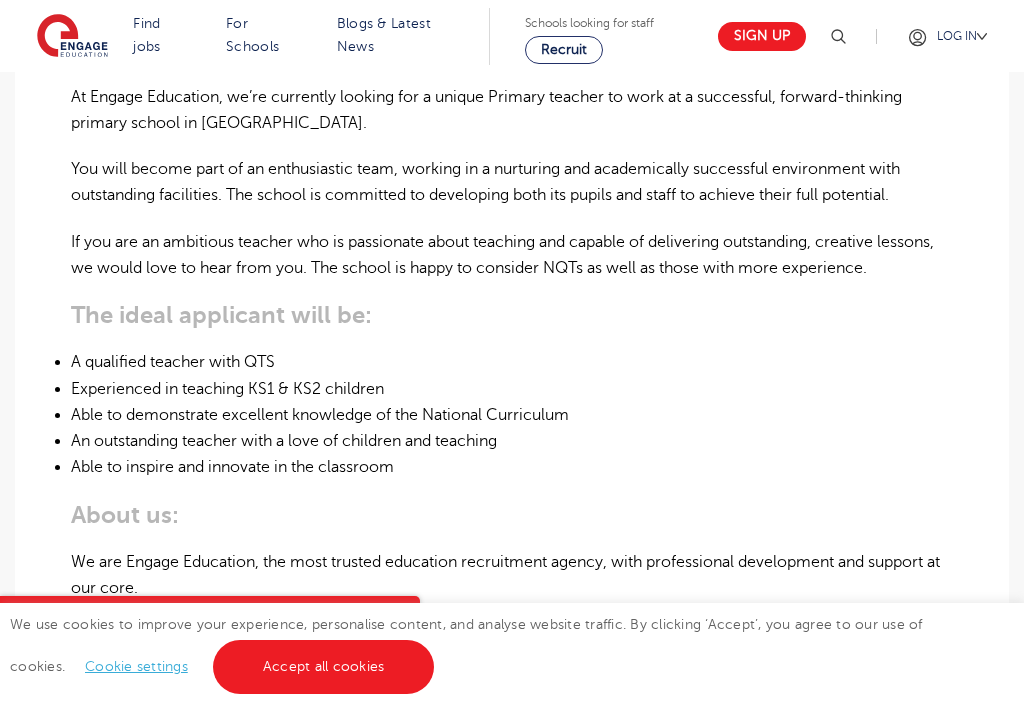 scroll, scrollTop: 739, scrollLeft: 0, axis: vertical 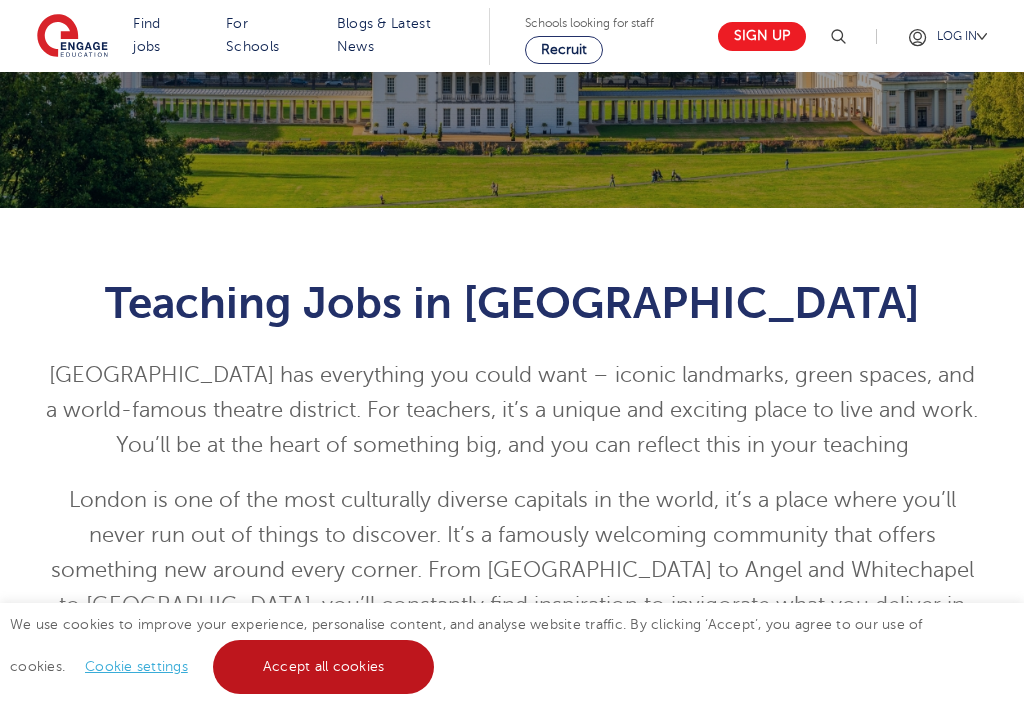 click on "Accept all cookies" at bounding box center (324, 667) 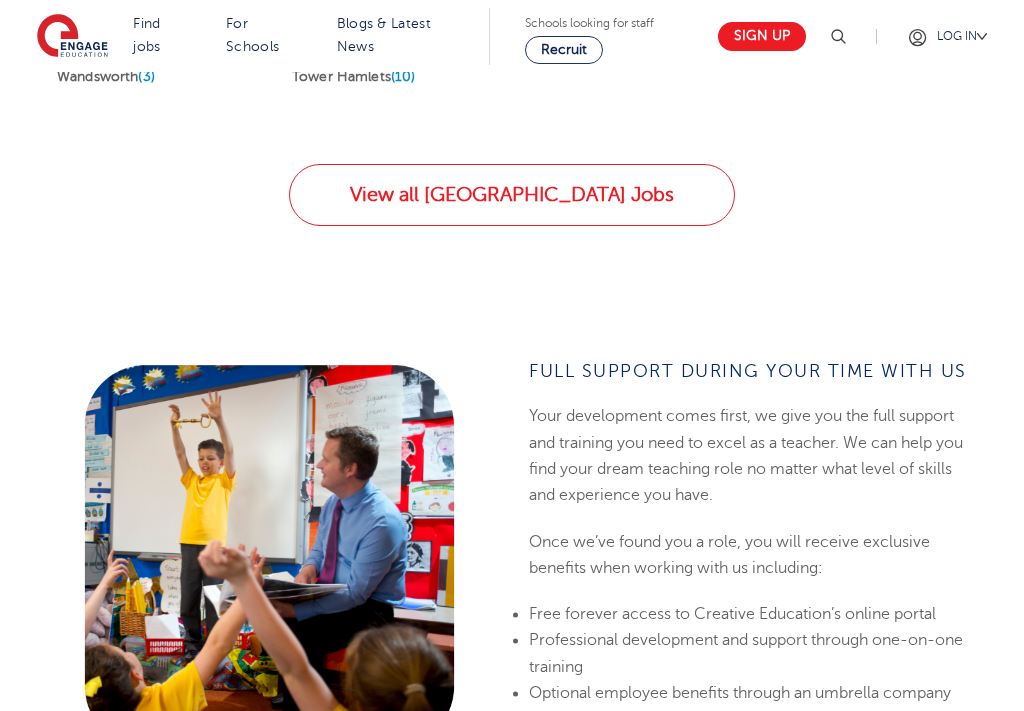 scroll, scrollTop: 1492, scrollLeft: 0, axis: vertical 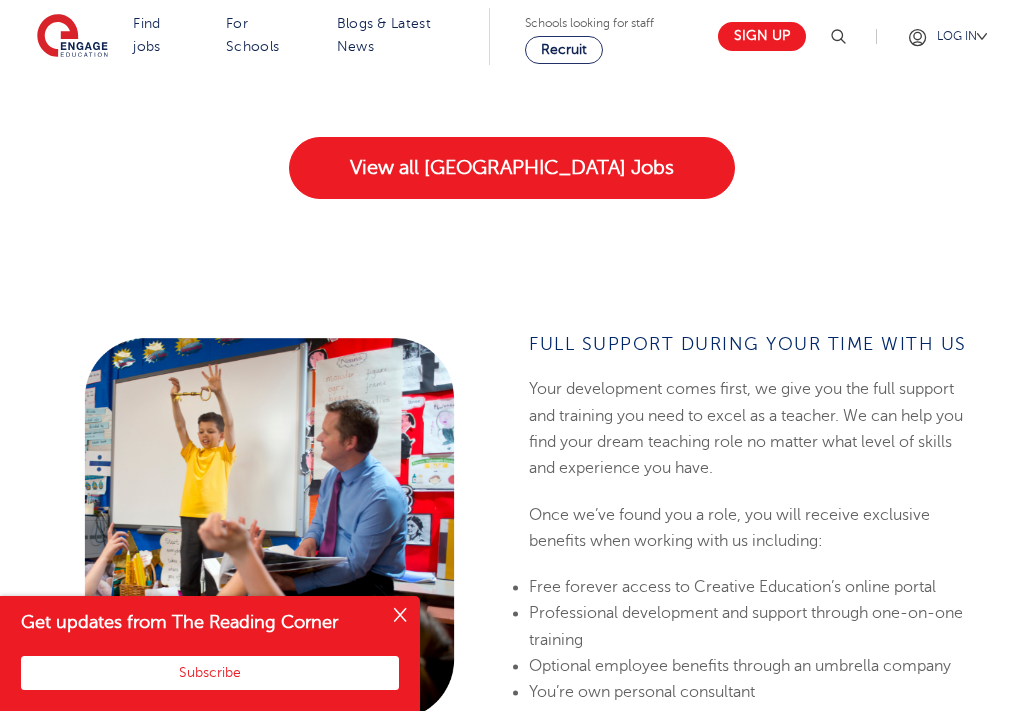 click on "View all London Jobs" at bounding box center [512, 168] 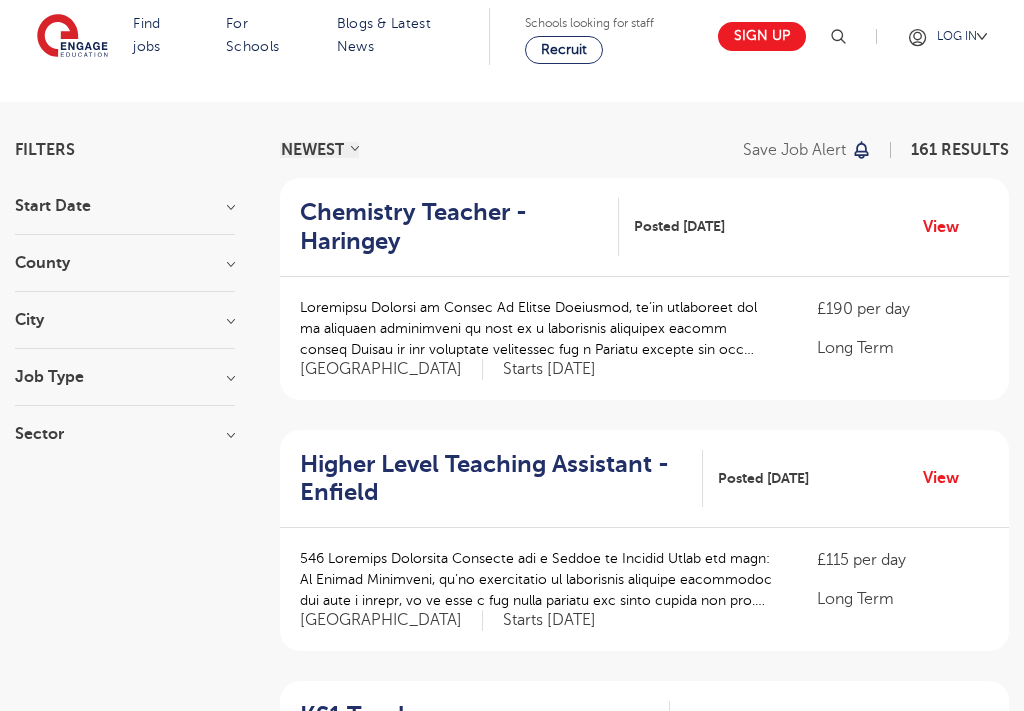 scroll, scrollTop: 96, scrollLeft: 0, axis: vertical 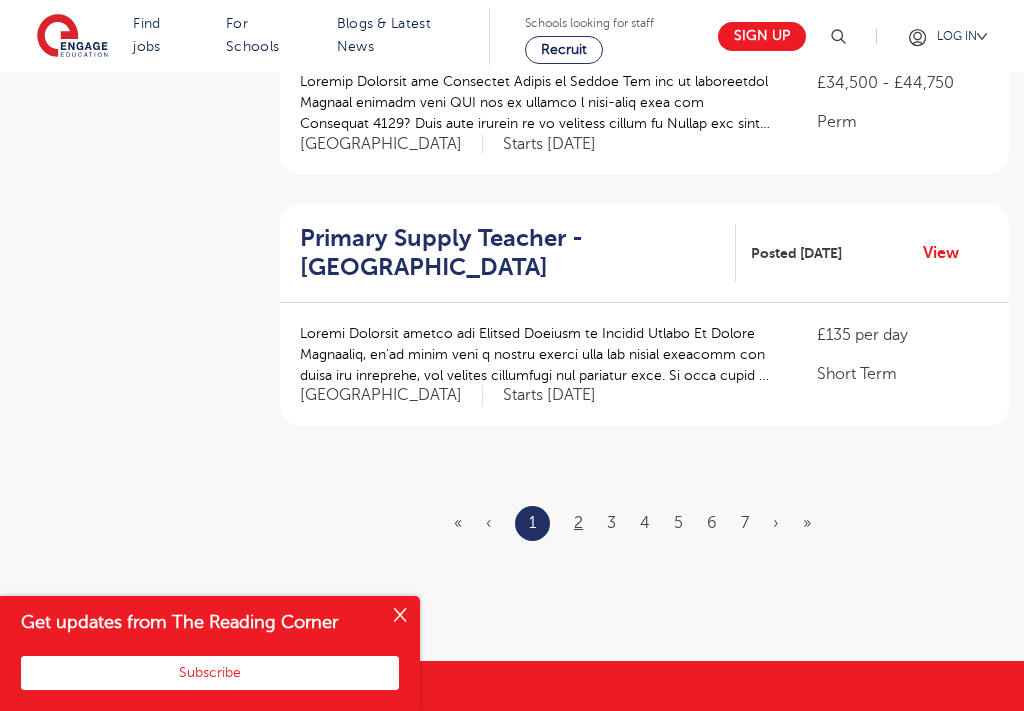 click on "2" at bounding box center (578, 523) 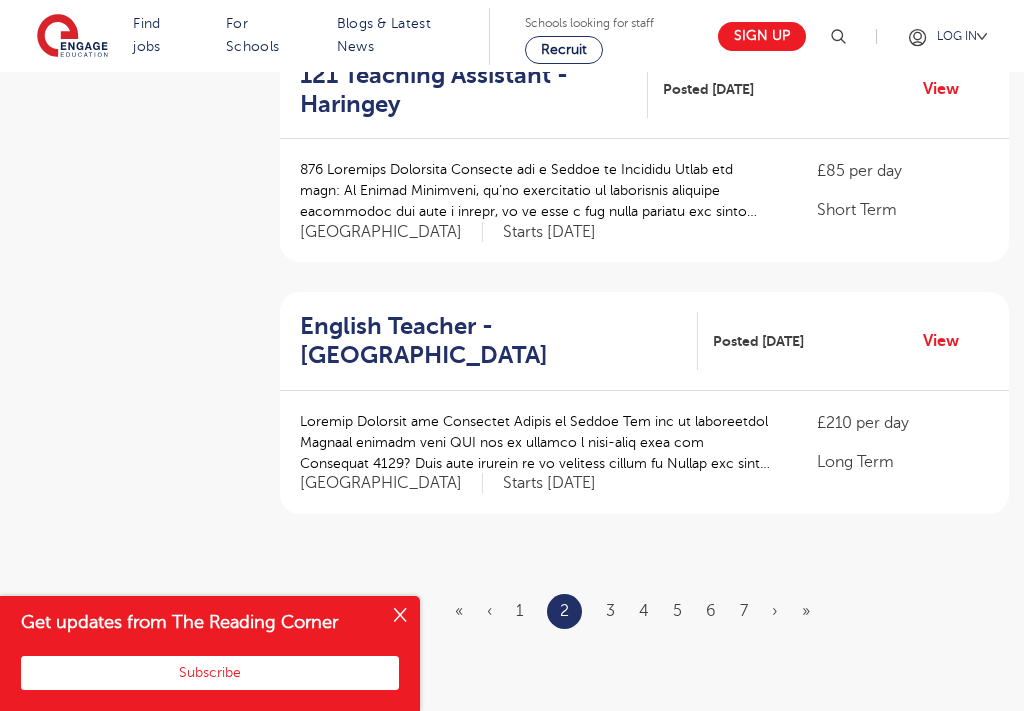scroll, scrollTop: 2246, scrollLeft: 0, axis: vertical 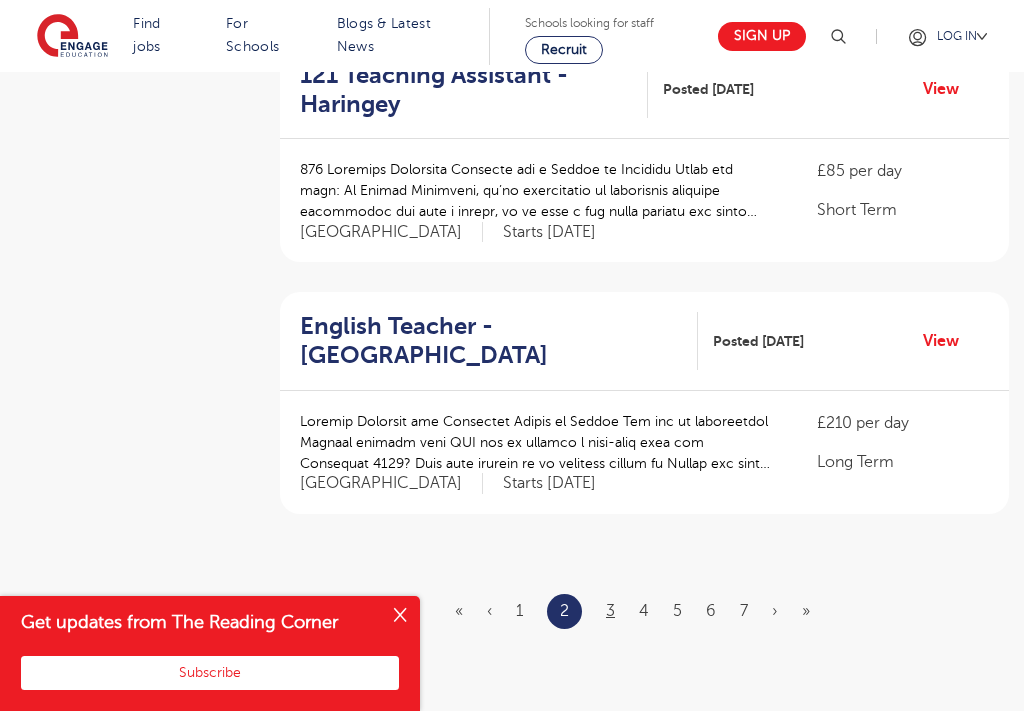 click on "3" at bounding box center [610, 611] 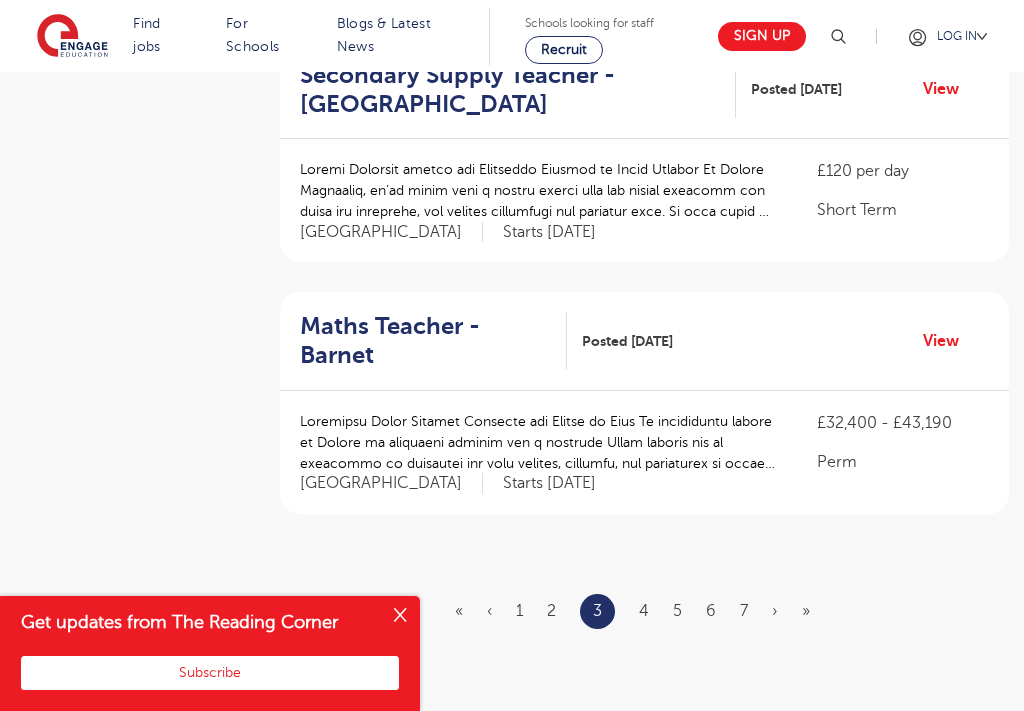 scroll, scrollTop: 0, scrollLeft: 0, axis: both 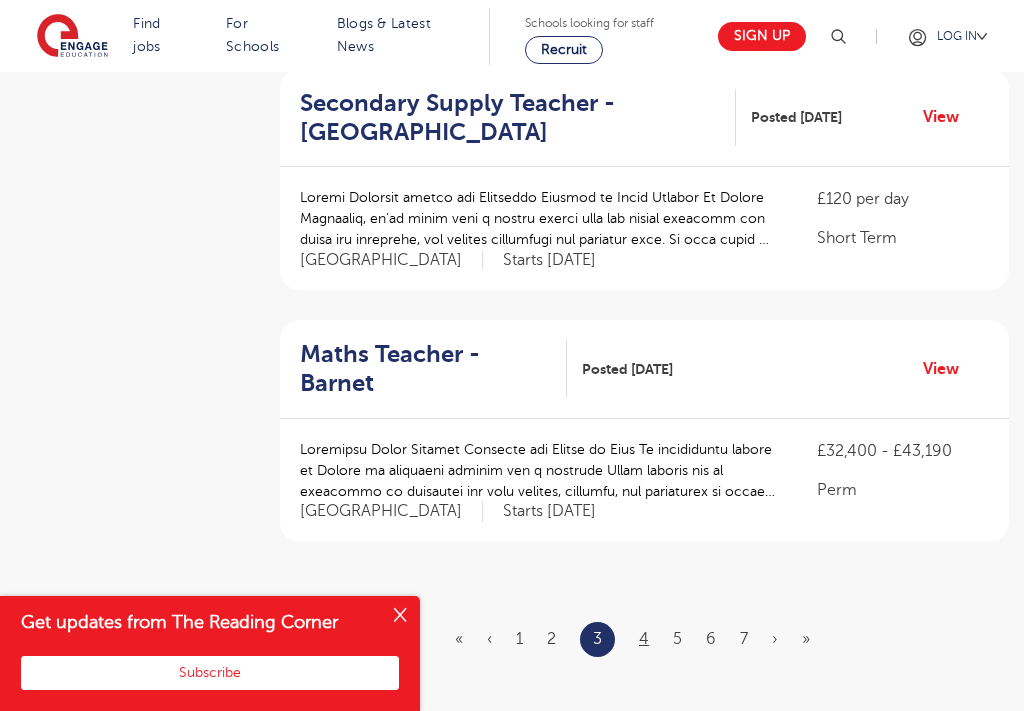 click on "4" at bounding box center (644, 639) 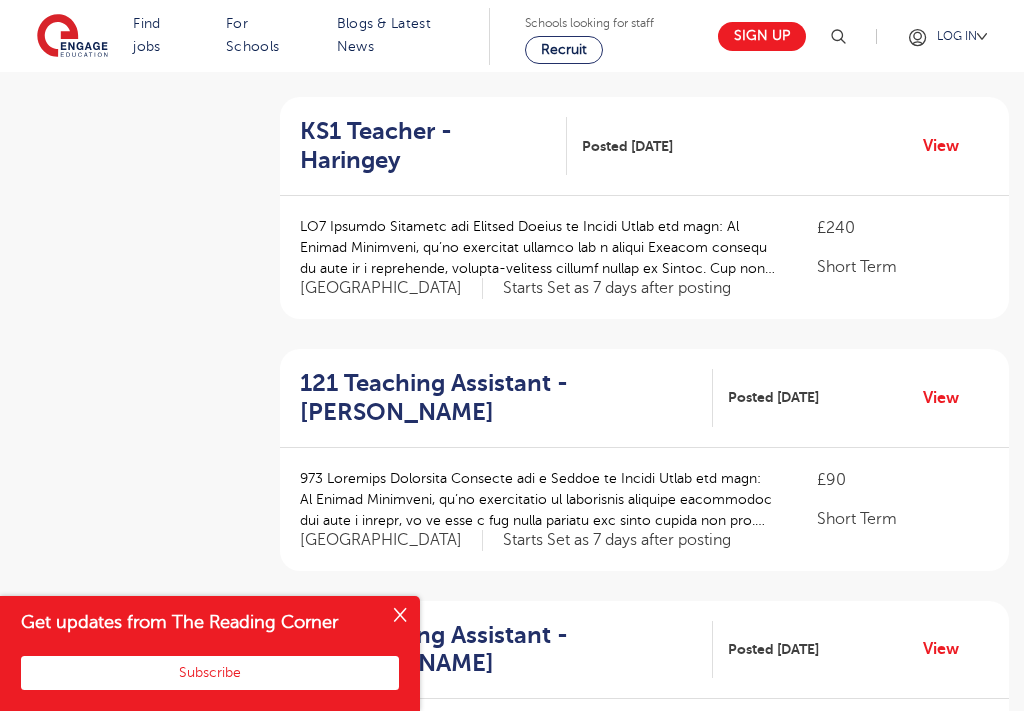 click on "KS1 Teacher - Haringey" at bounding box center (425, 146) 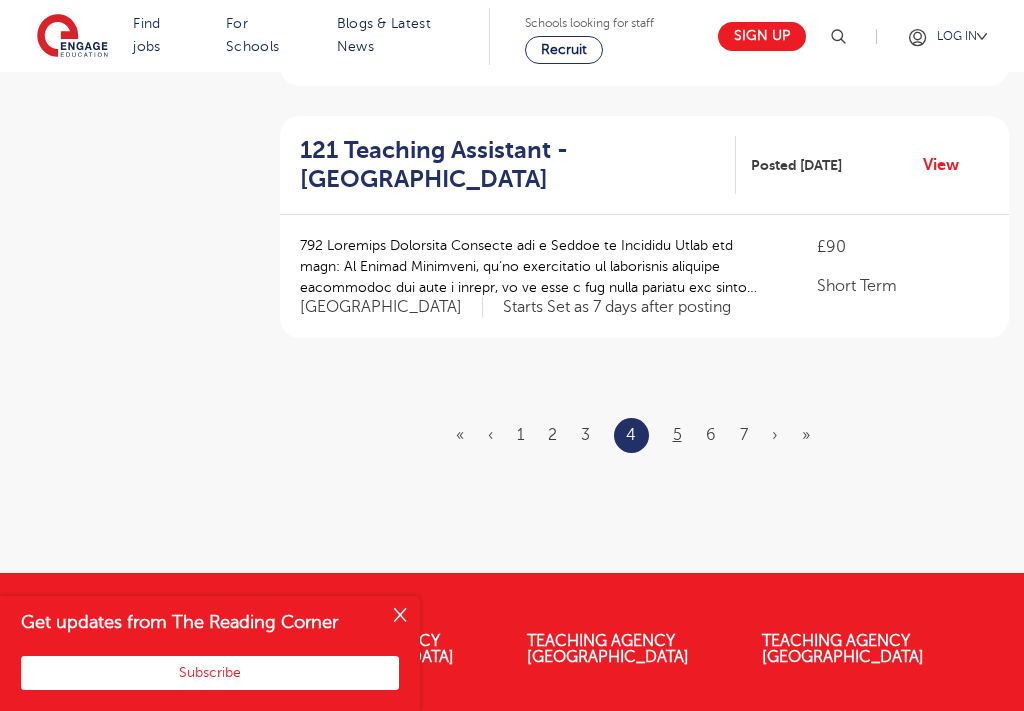 click on "5" at bounding box center [677, 435] 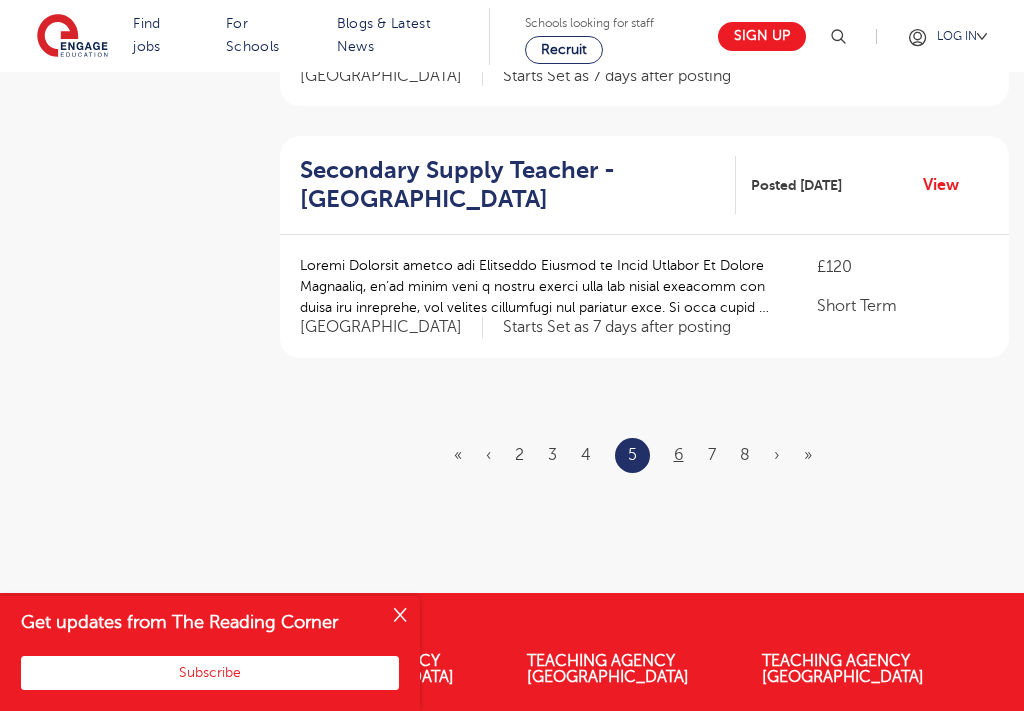 click on "6" at bounding box center (679, 455) 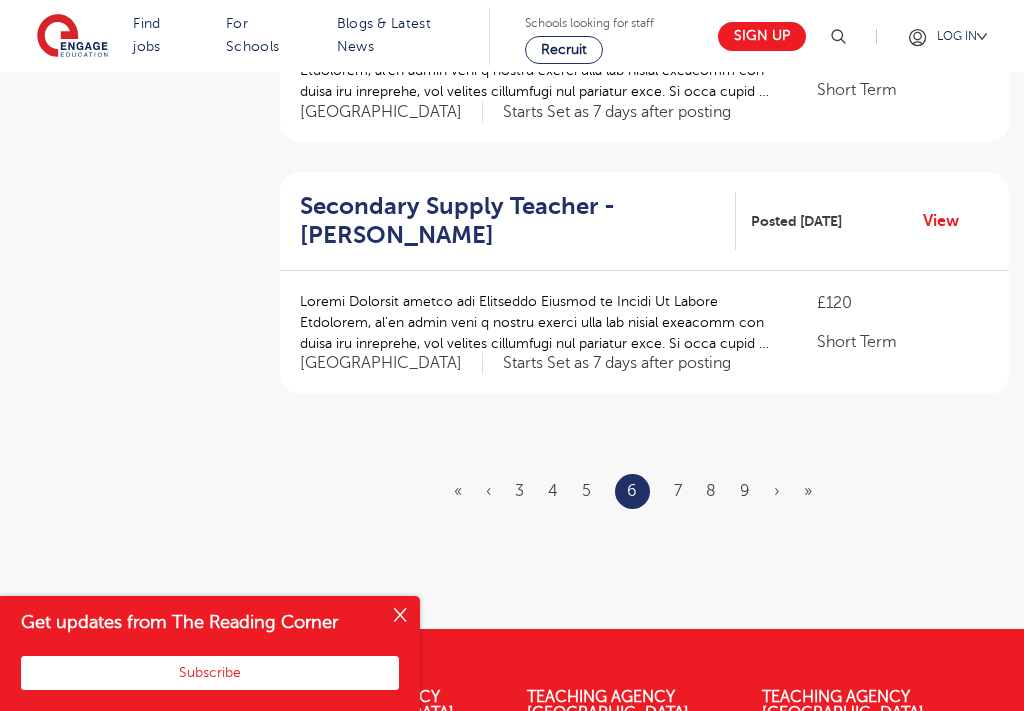 click on "« ‹ 3 4 5 6 7 8 9 › »" at bounding box center (645, 491) 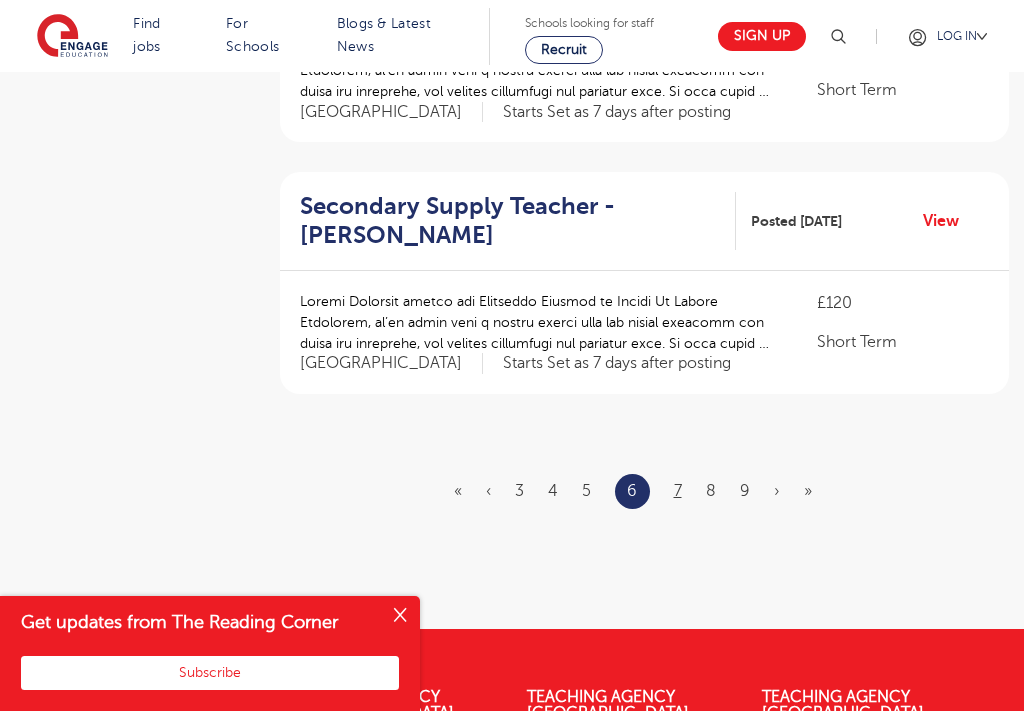 click on "7" at bounding box center (678, 491) 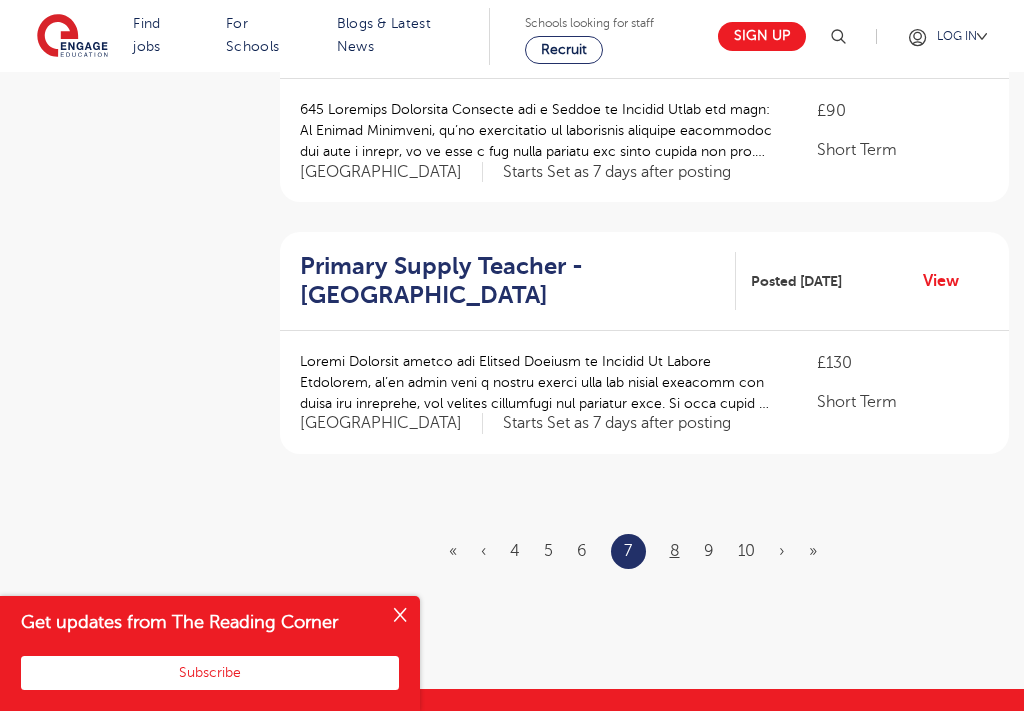 click on "8" at bounding box center (675, 551) 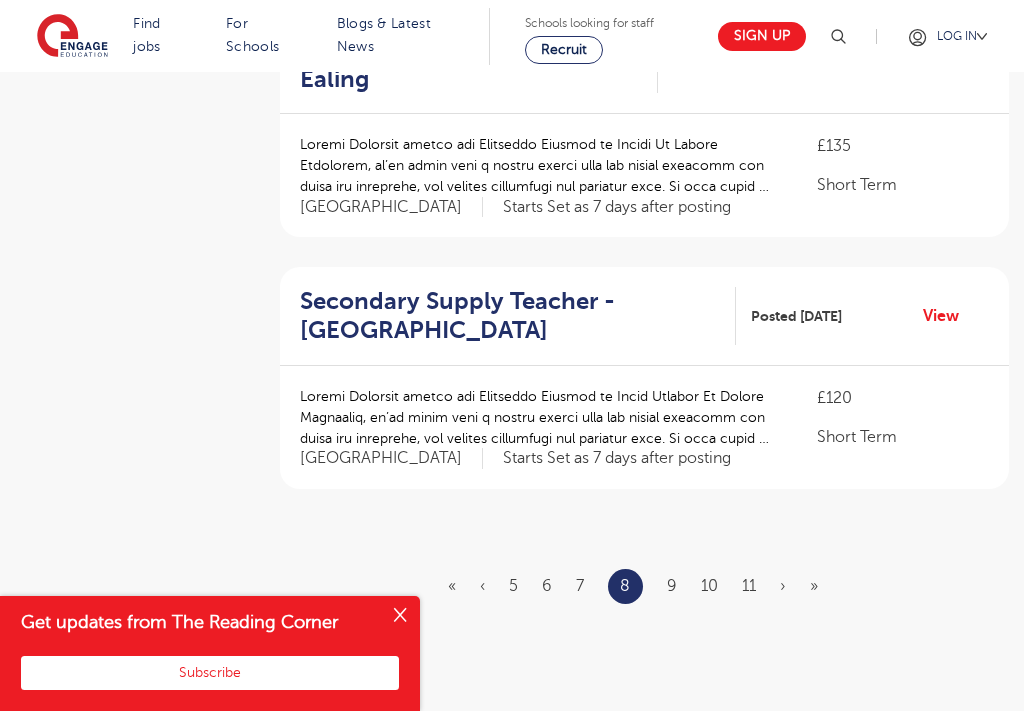 scroll, scrollTop: 2275, scrollLeft: 0, axis: vertical 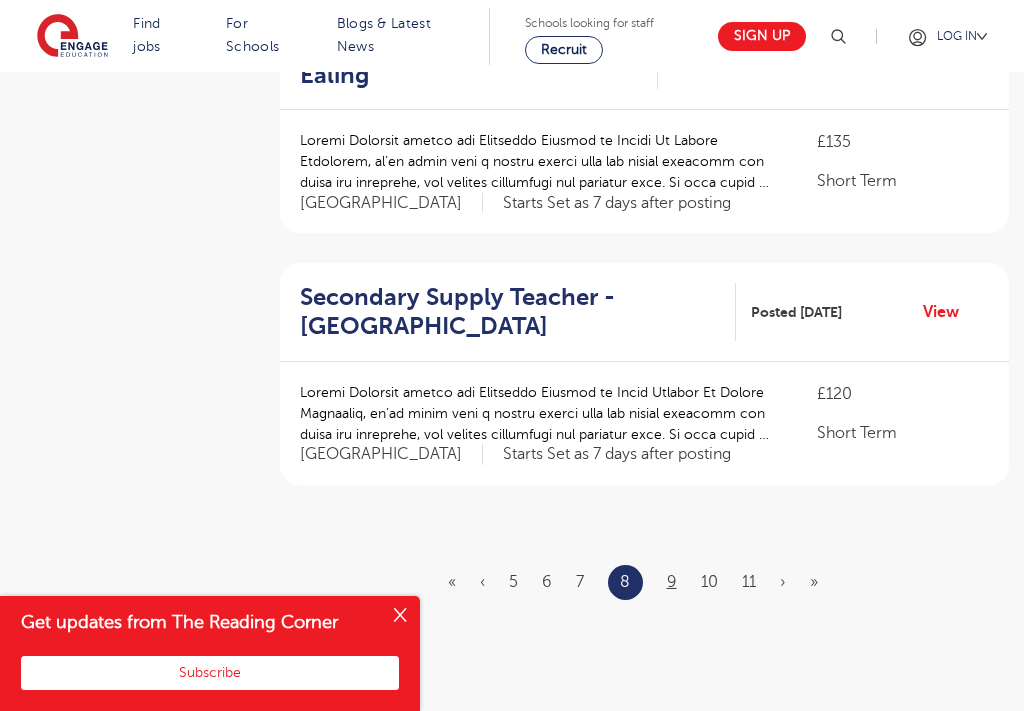 click on "9" at bounding box center (672, 582) 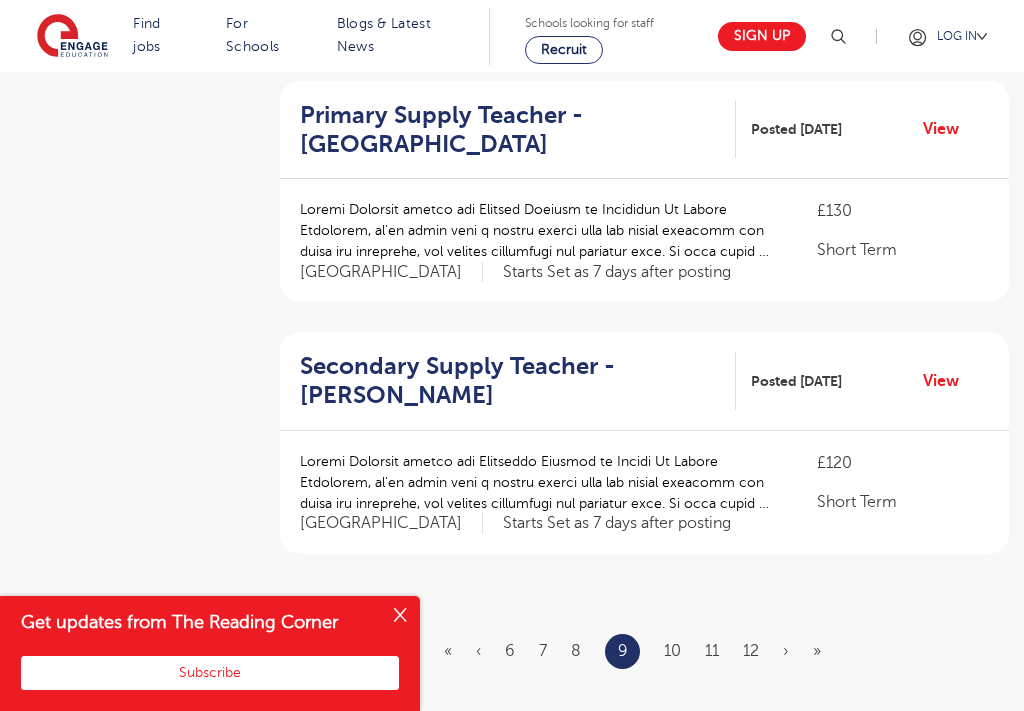 scroll, scrollTop: 2208, scrollLeft: 0, axis: vertical 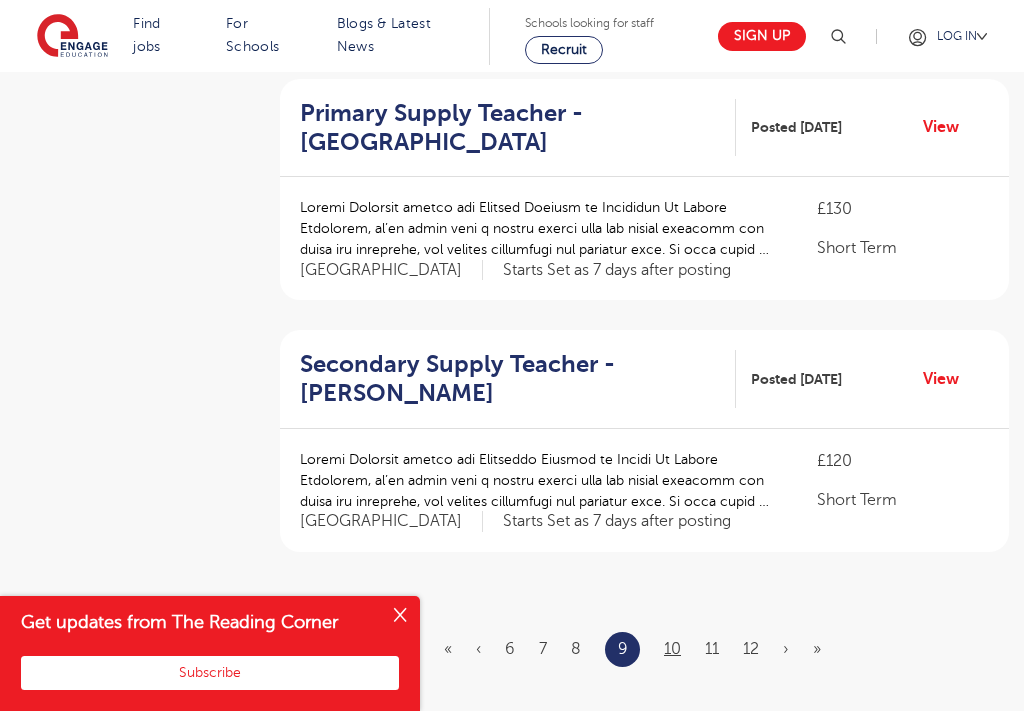 click on "10" at bounding box center [672, 649] 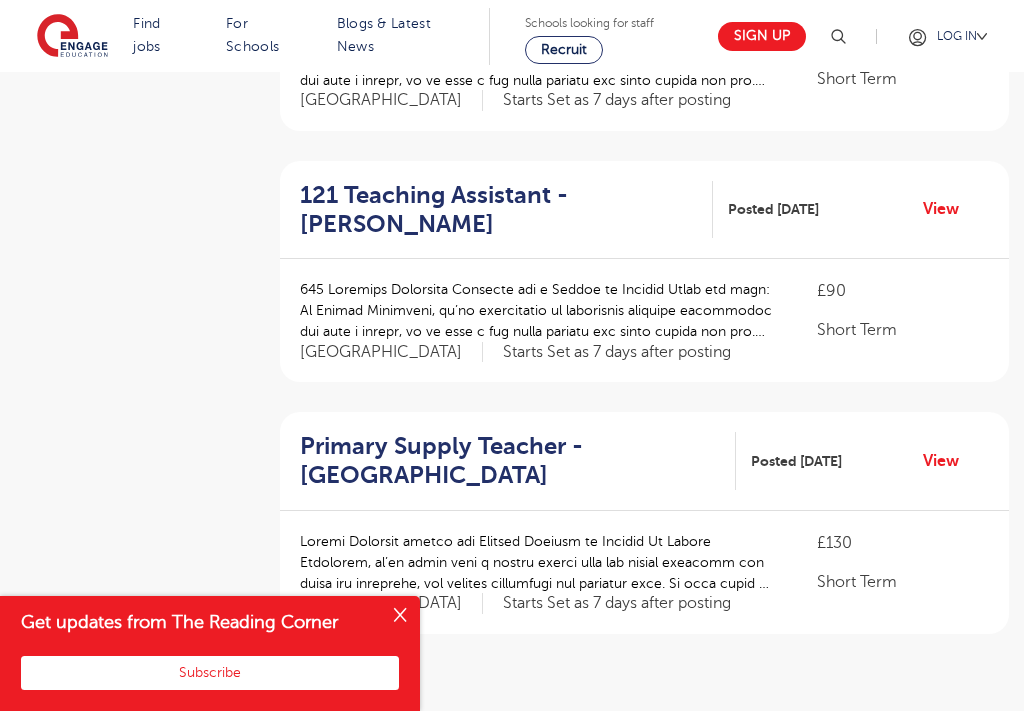 scroll, scrollTop: 2532, scrollLeft: 0, axis: vertical 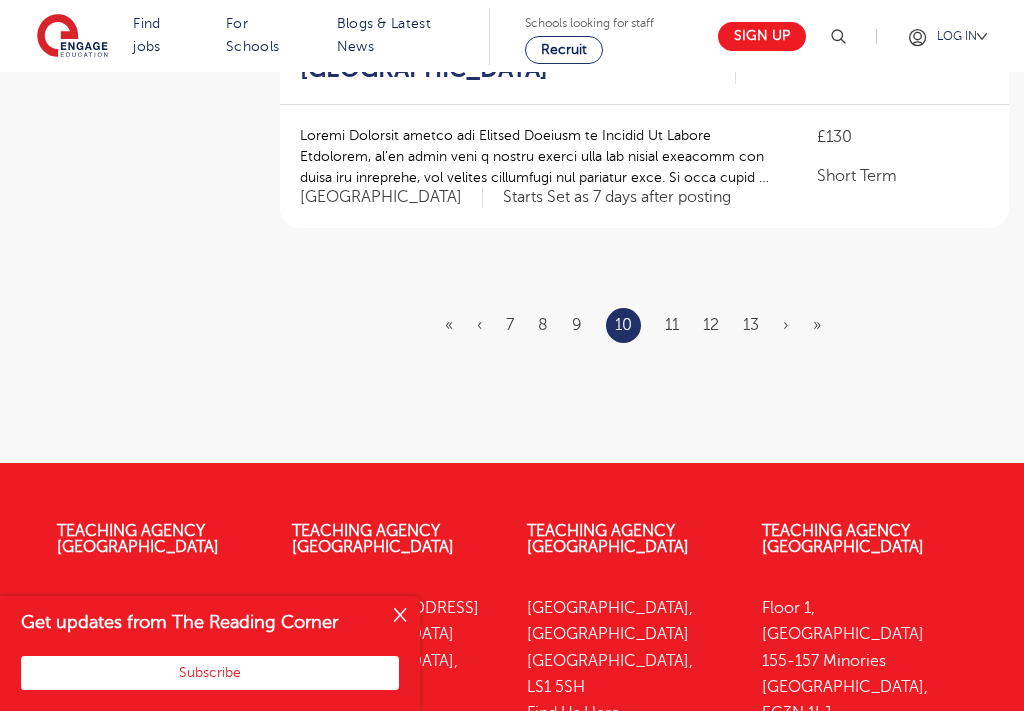 click on "11" at bounding box center [672, 325] 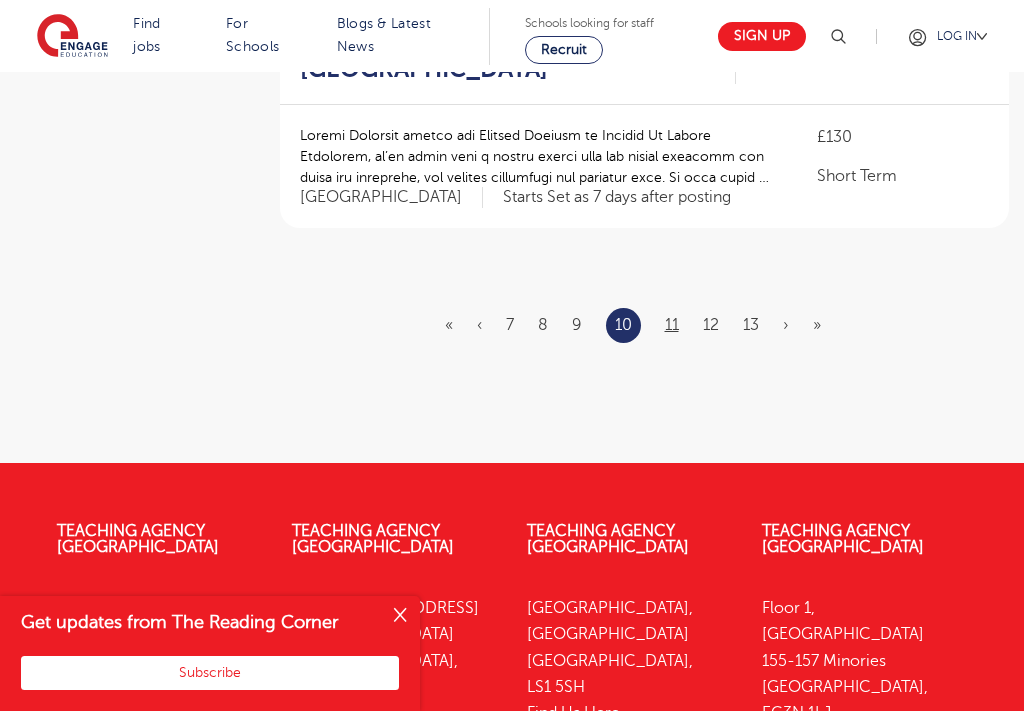 click on "11" at bounding box center (672, 325) 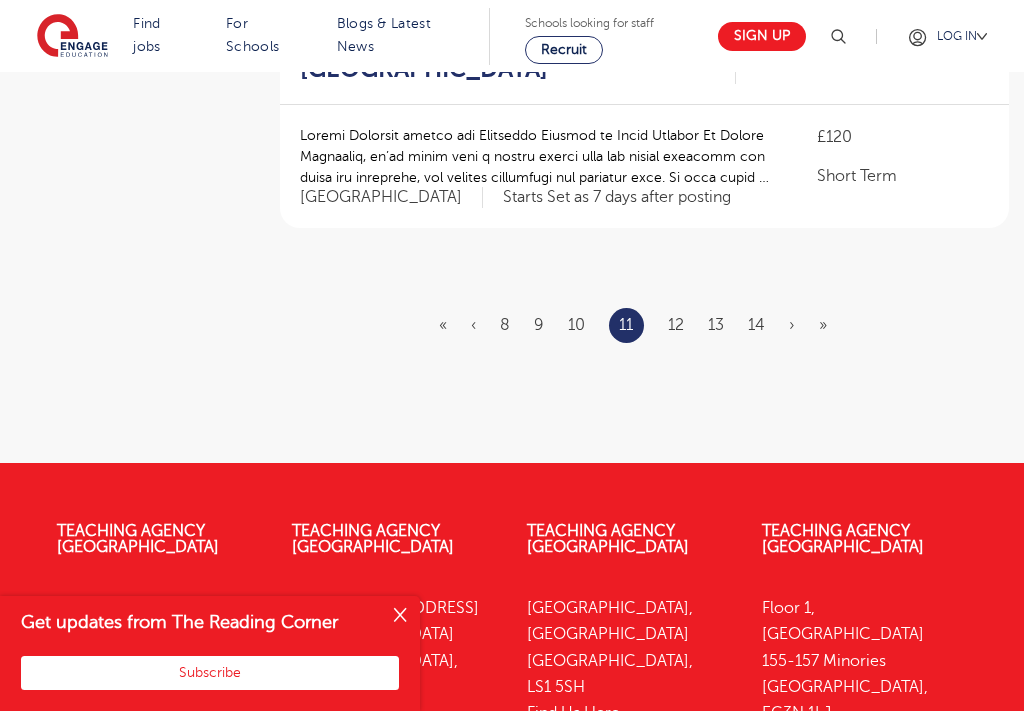 scroll, scrollTop: 0, scrollLeft: 0, axis: both 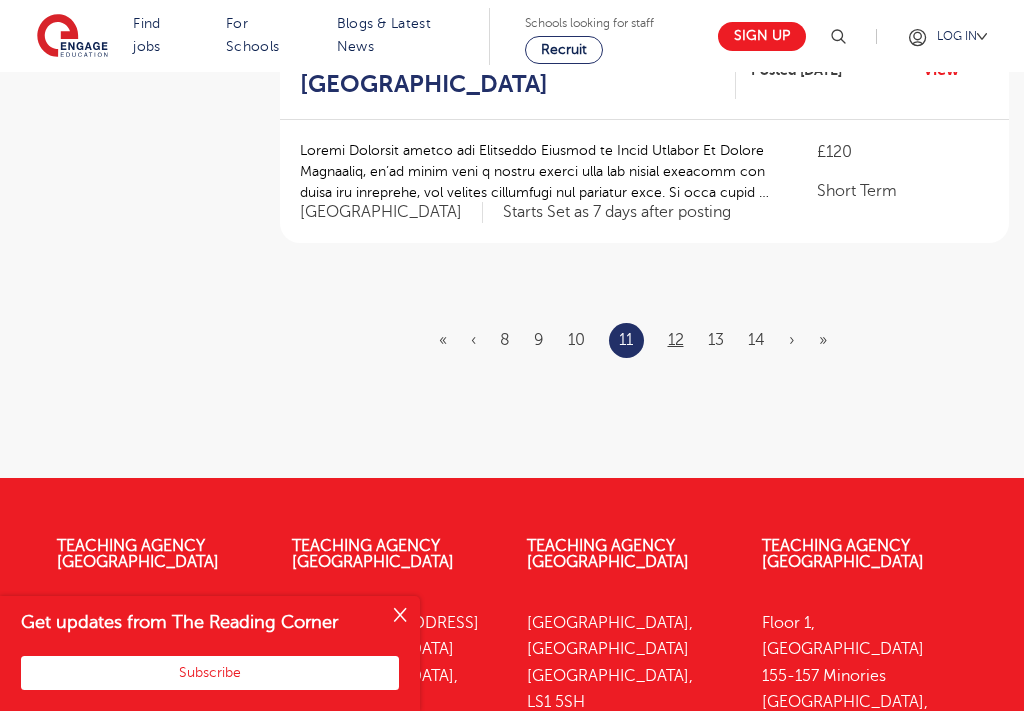 click on "12" at bounding box center (676, 340) 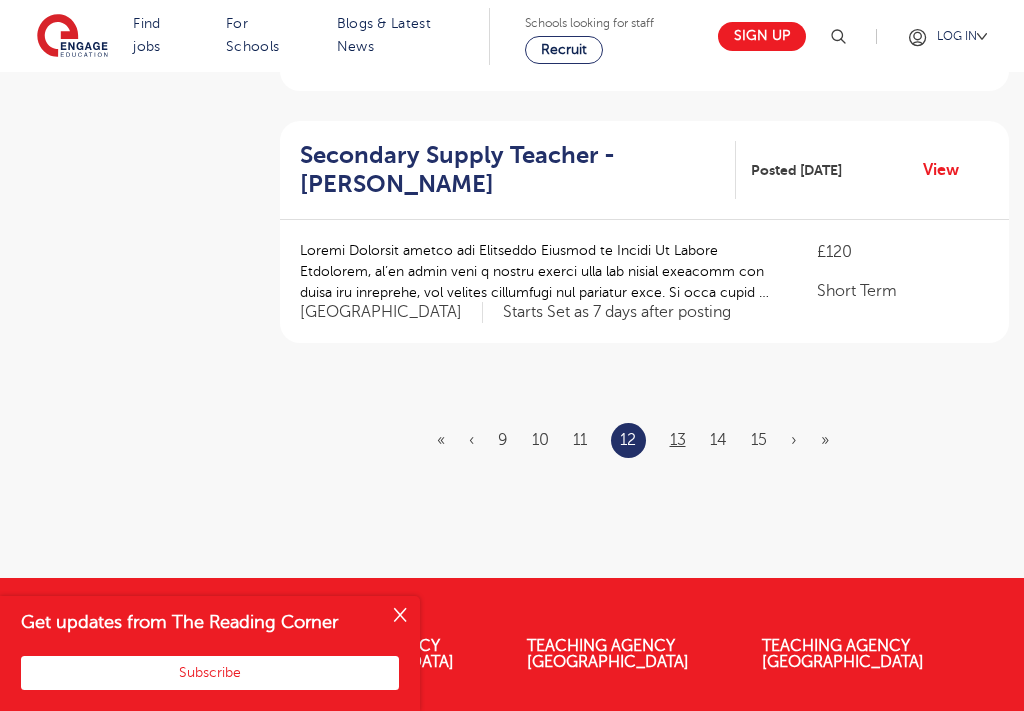 click on "13" at bounding box center [678, 440] 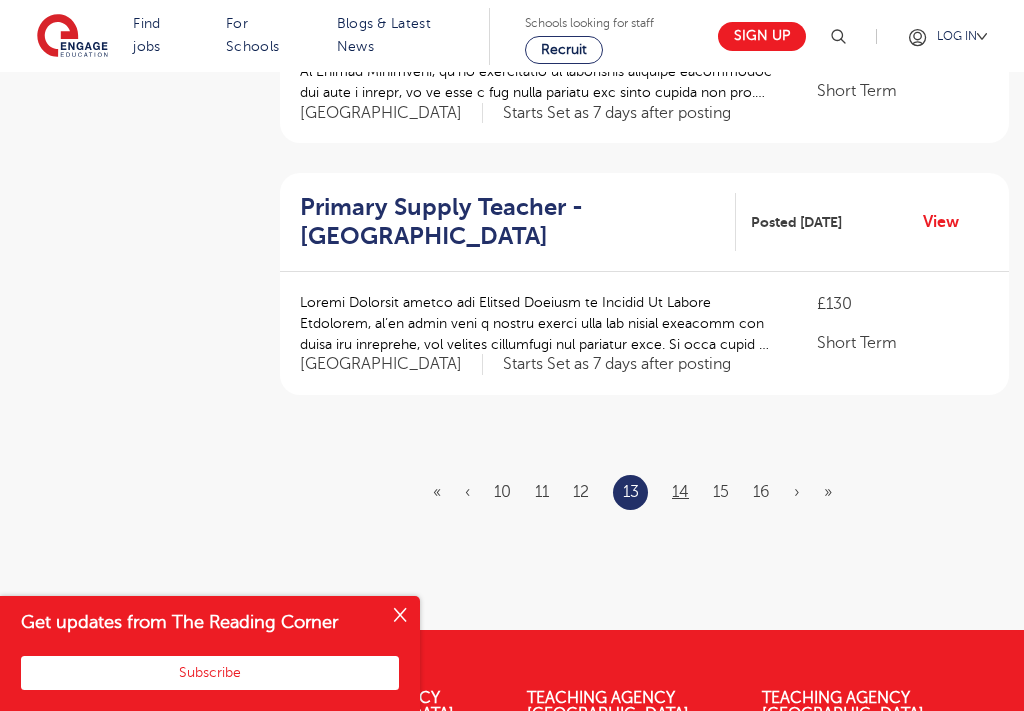 click on "14" at bounding box center [680, 492] 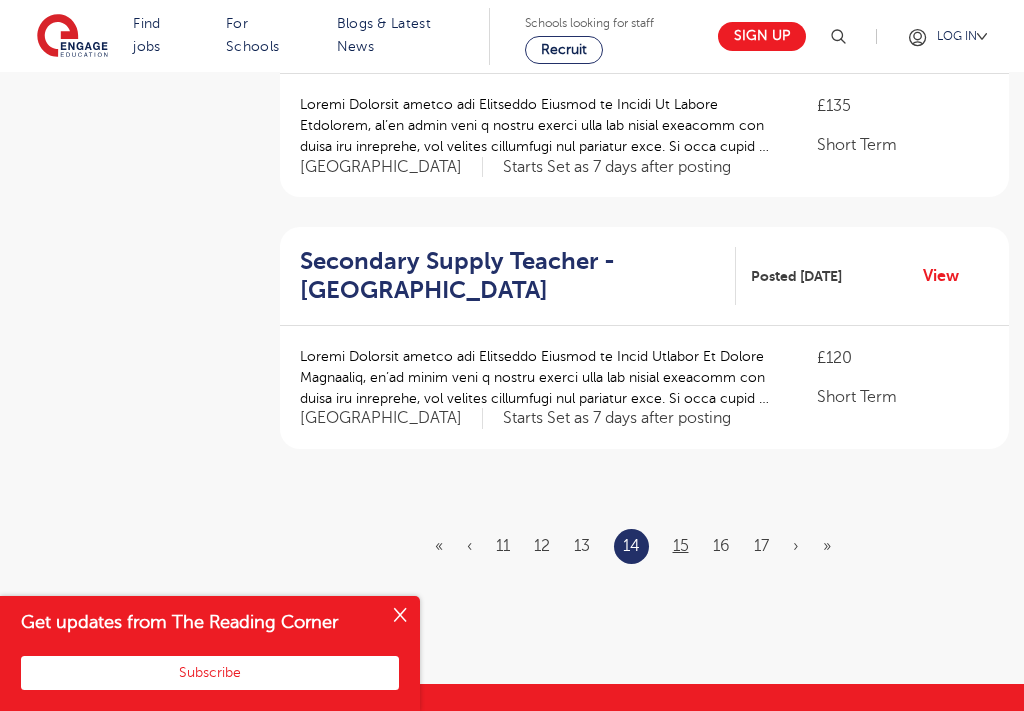 click on "15" at bounding box center (681, 546) 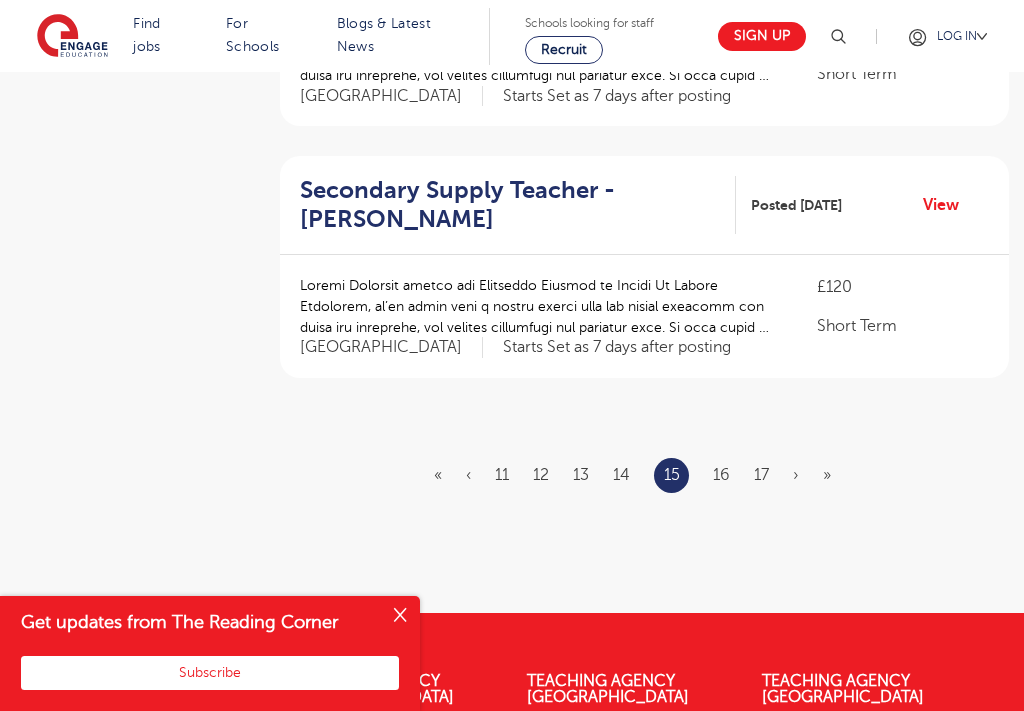 click on "« ‹ 11 12 13 14 15 16 17 › »" at bounding box center (644, 475) 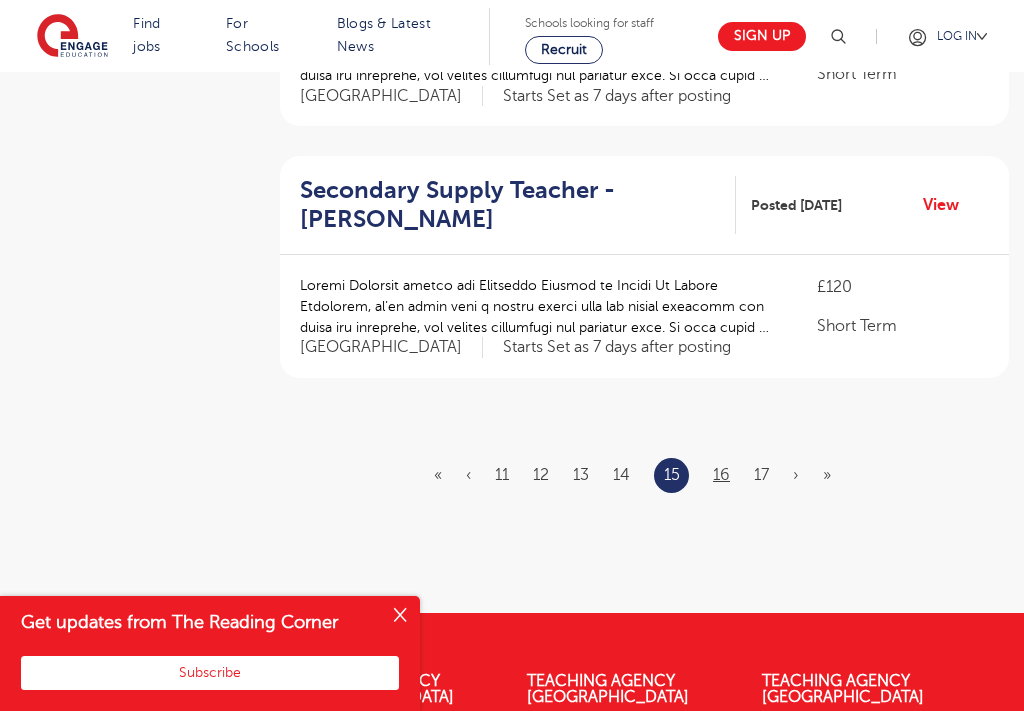 click on "16" at bounding box center [721, 475] 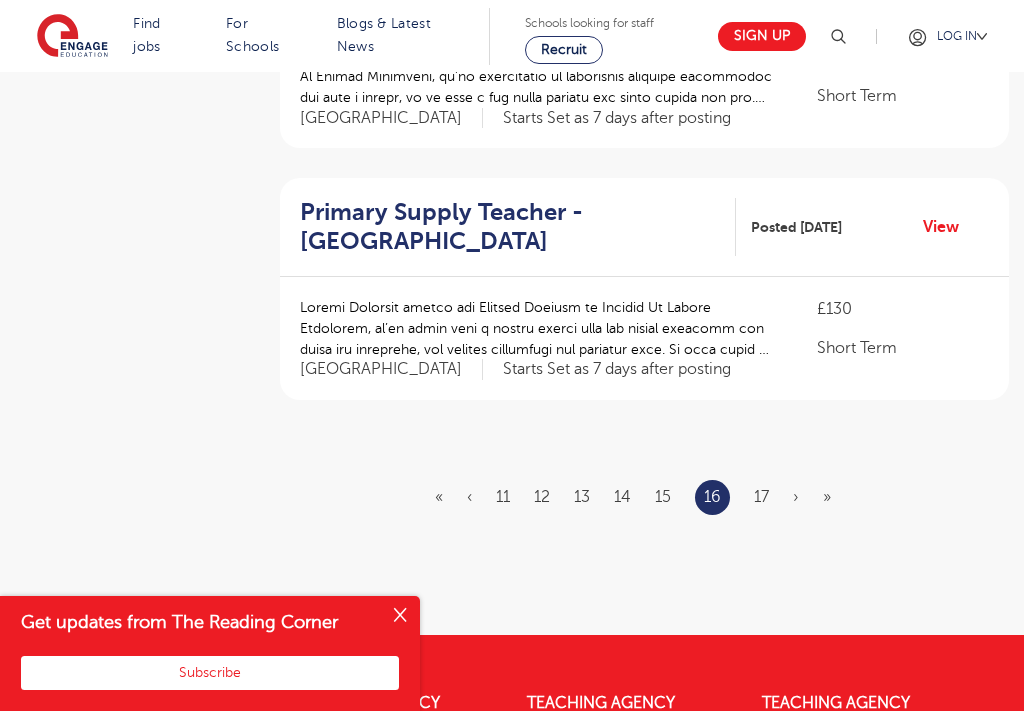 scroll, scrollTop: 2363, scrollLeft: 0, axis: vertical 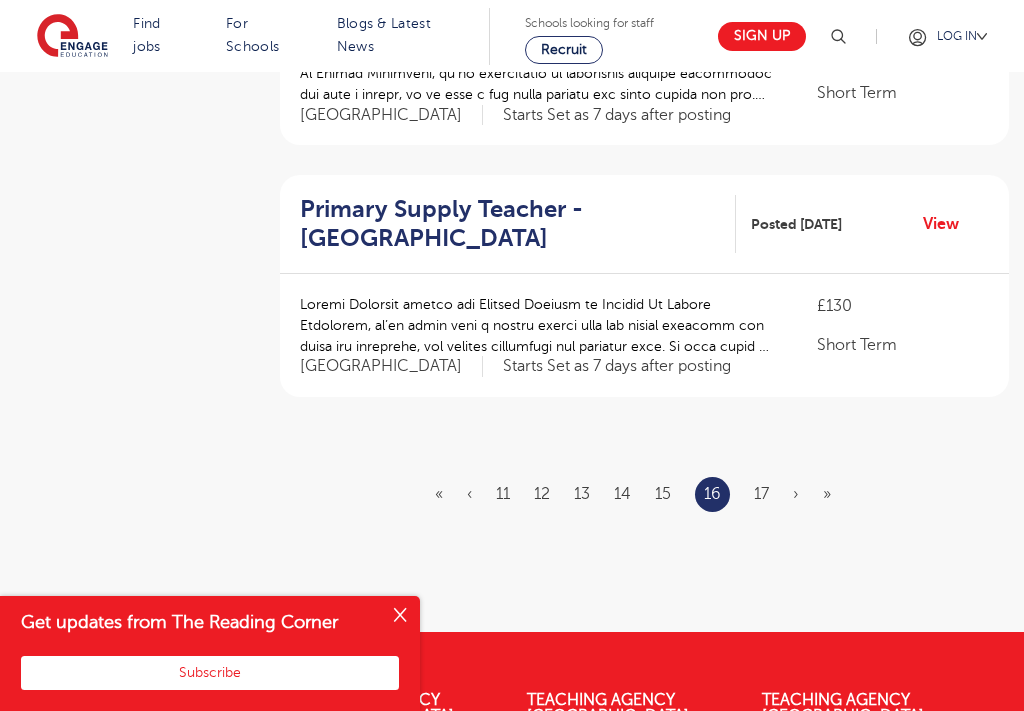 click on "« ‹ 11 12 13 14 15 16 17 › »" at bounding box center [645, 494] 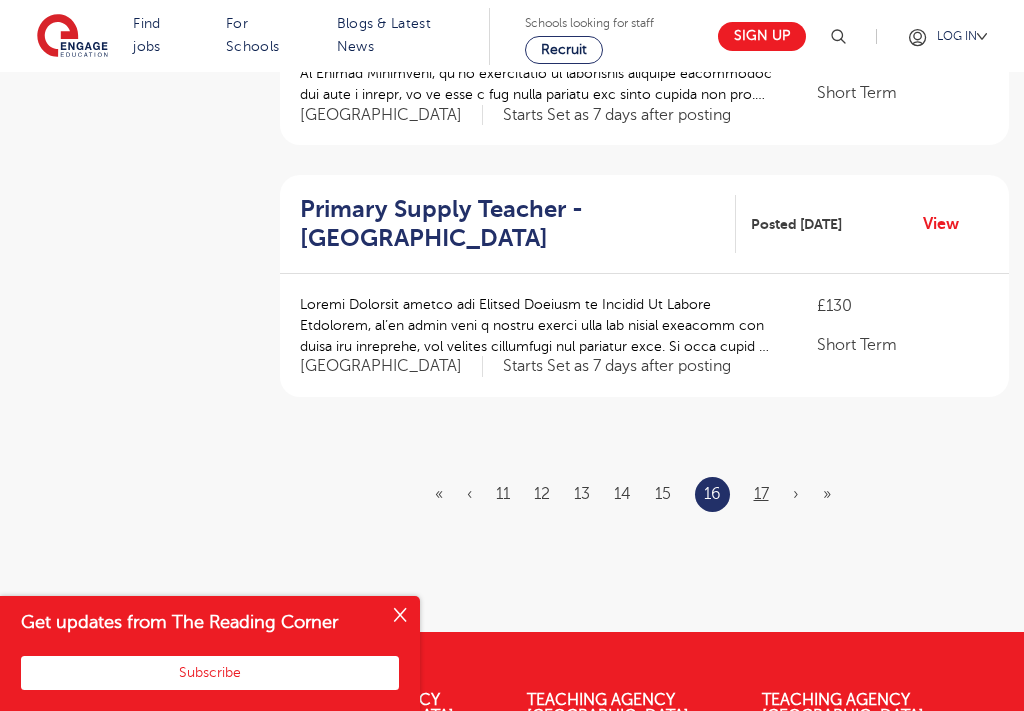 click on "17" at bounding box center [761, 494] 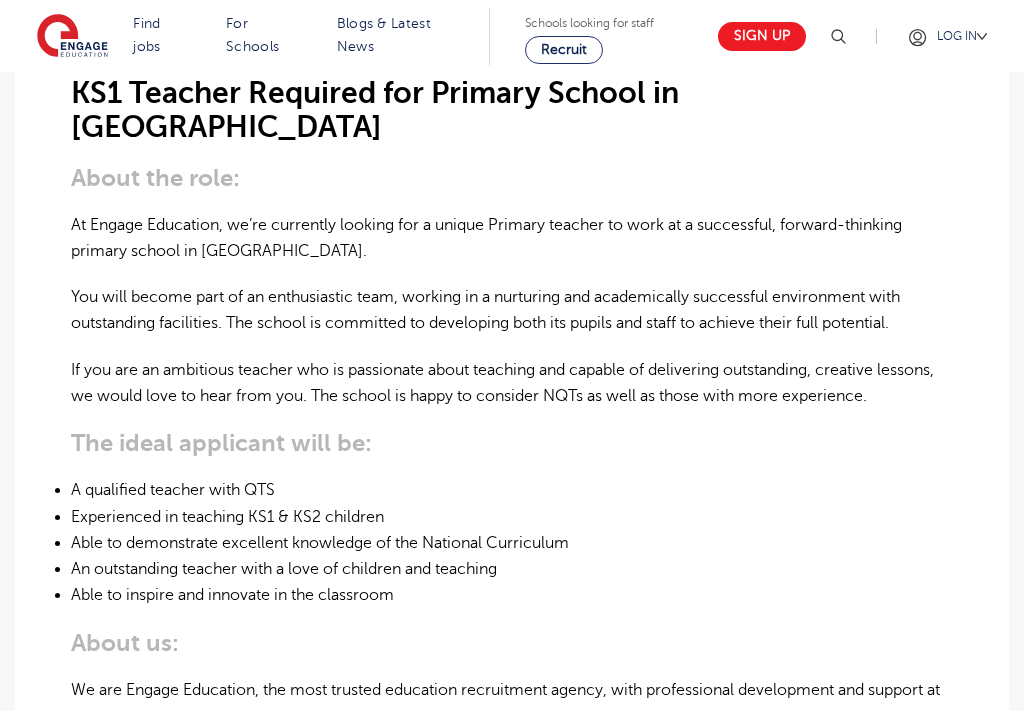 scroll, scrollTop: 561, scrollLeft: 0, axis: vertical 